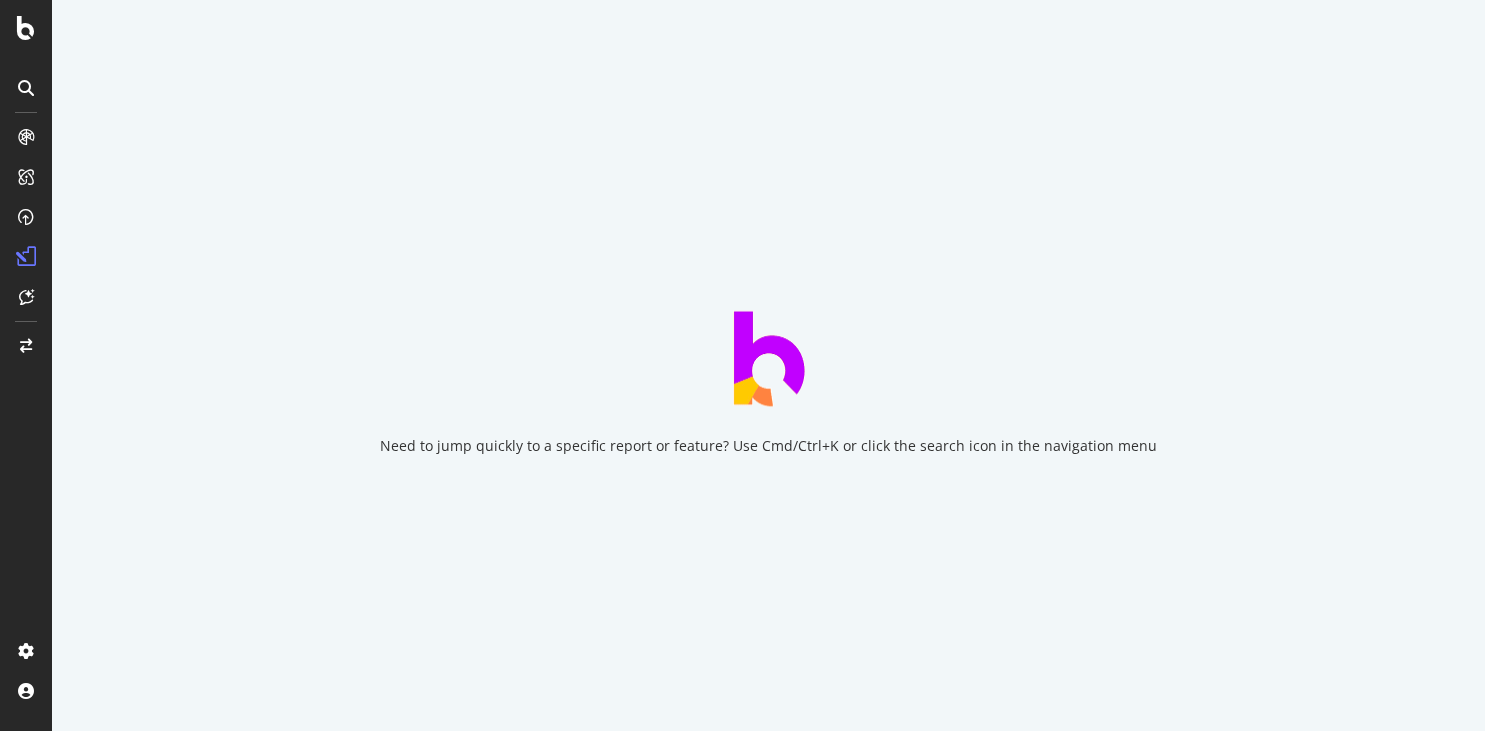 scroll, scrollTop: 0, scrollLeft: 0, axis: both 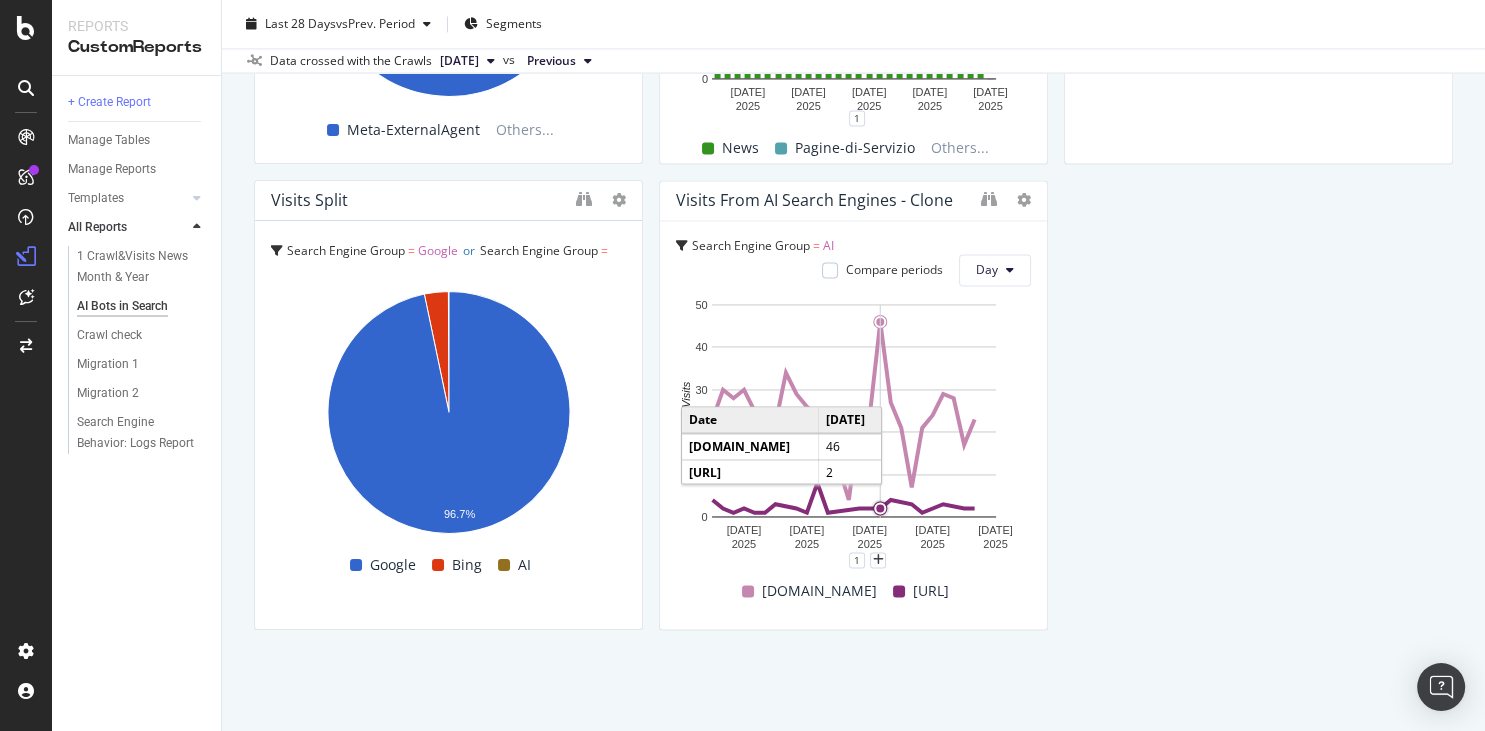 click 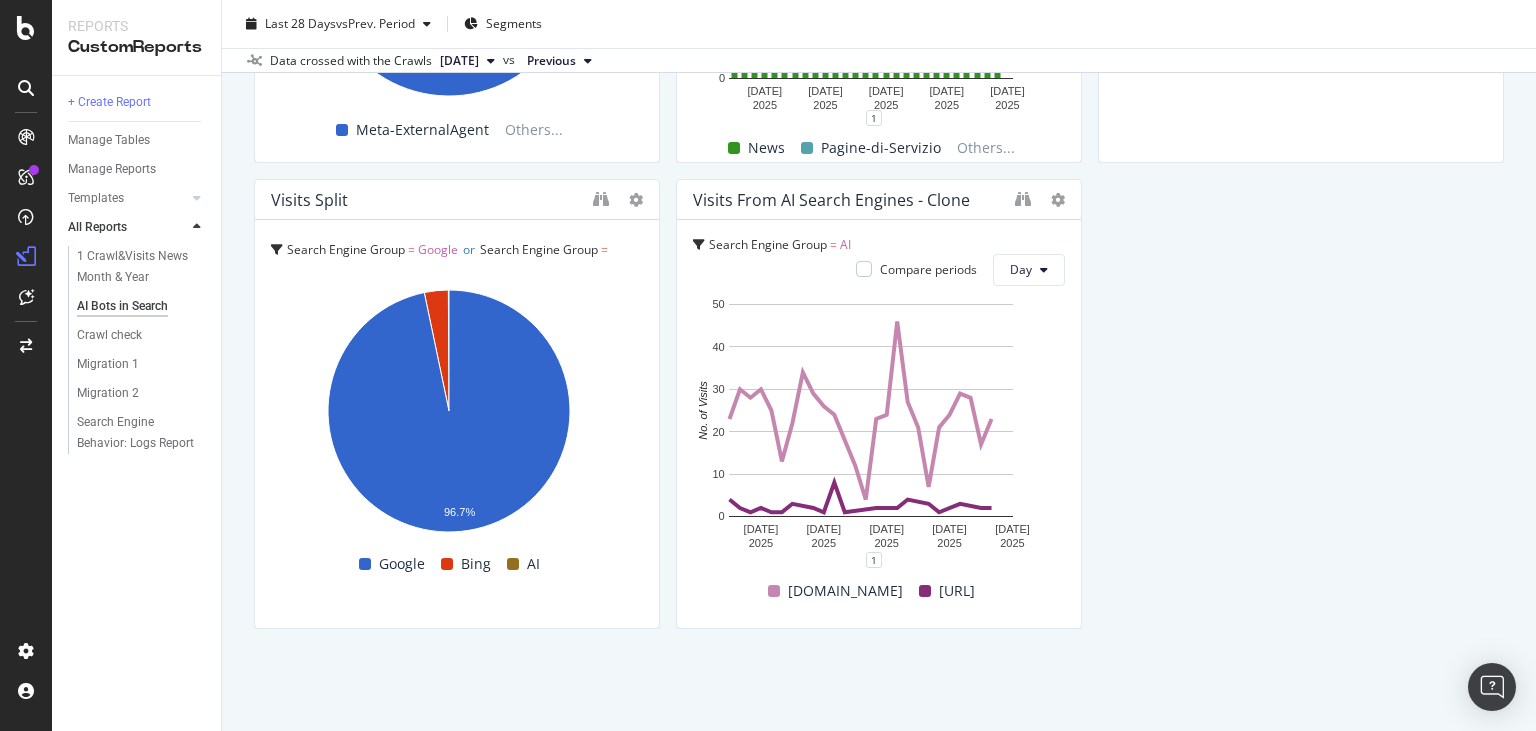 scroll, scrollTop: 2974, scrollLeft: 0, axis: vertical 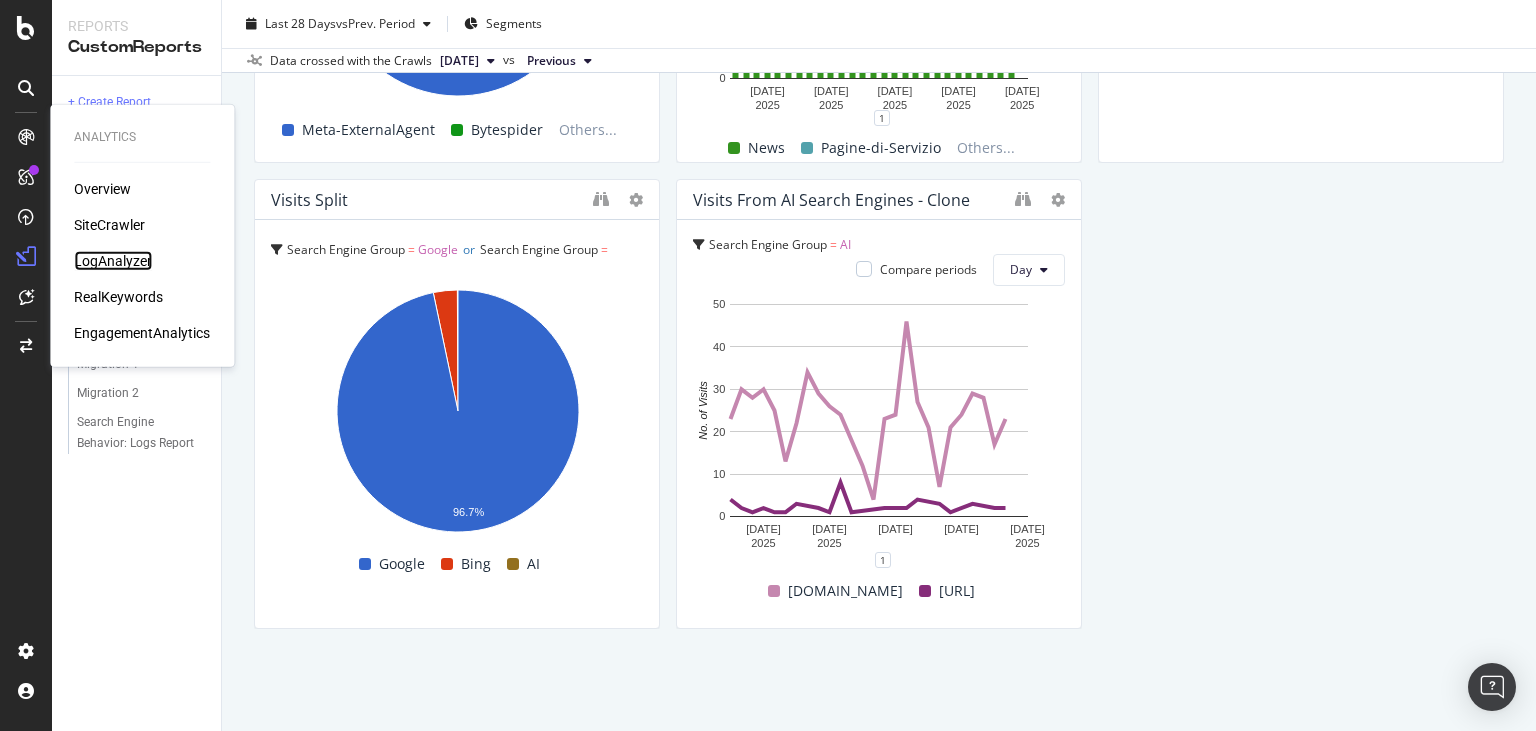 click on "LogAnalyzer" at bounding box center [113, 261] 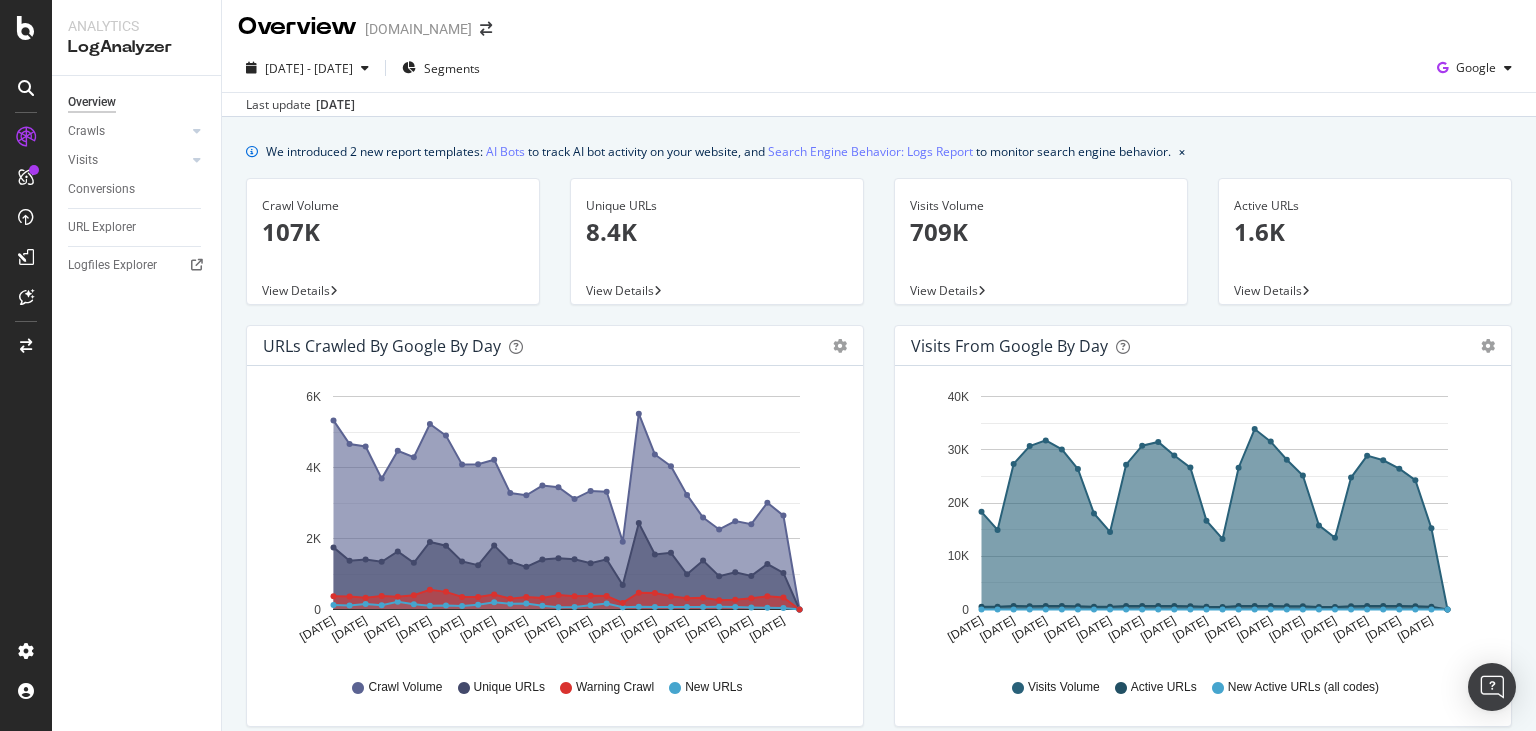 scroll, scrollTop: 0, scrollLeft: 0, axis: both 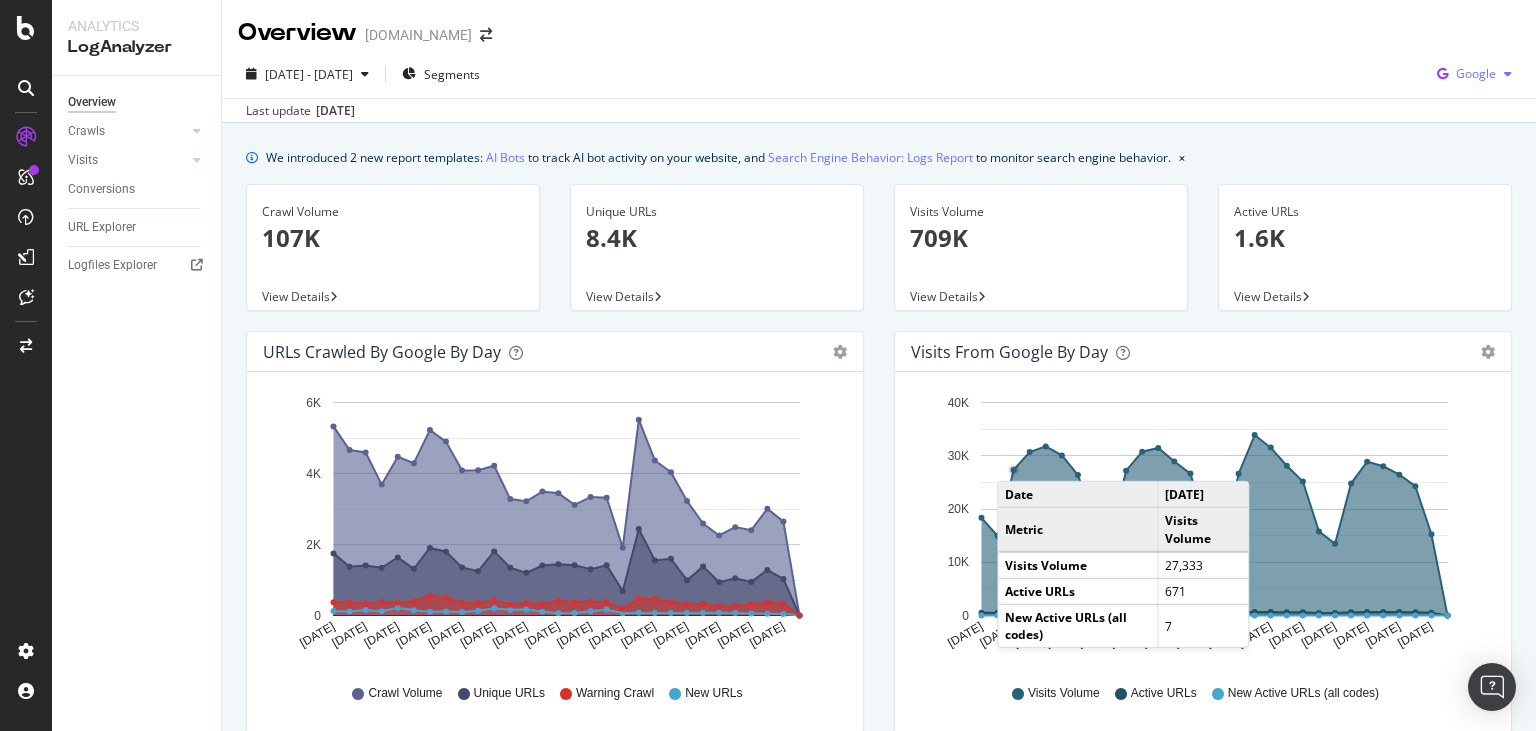 click on "Google" at bounding box center [1476, 73] 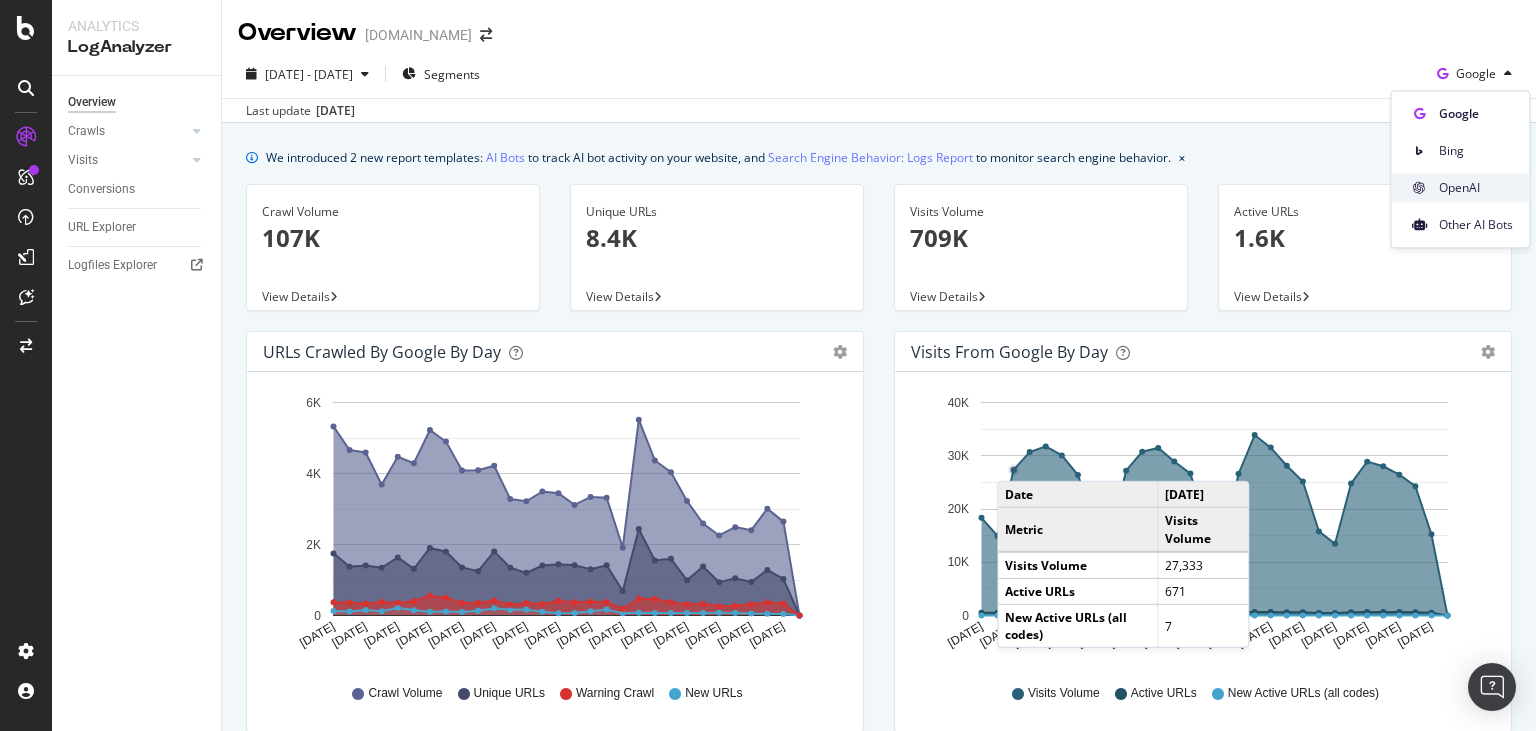 click on "OpenAI" at bounding box center (1476, 188) 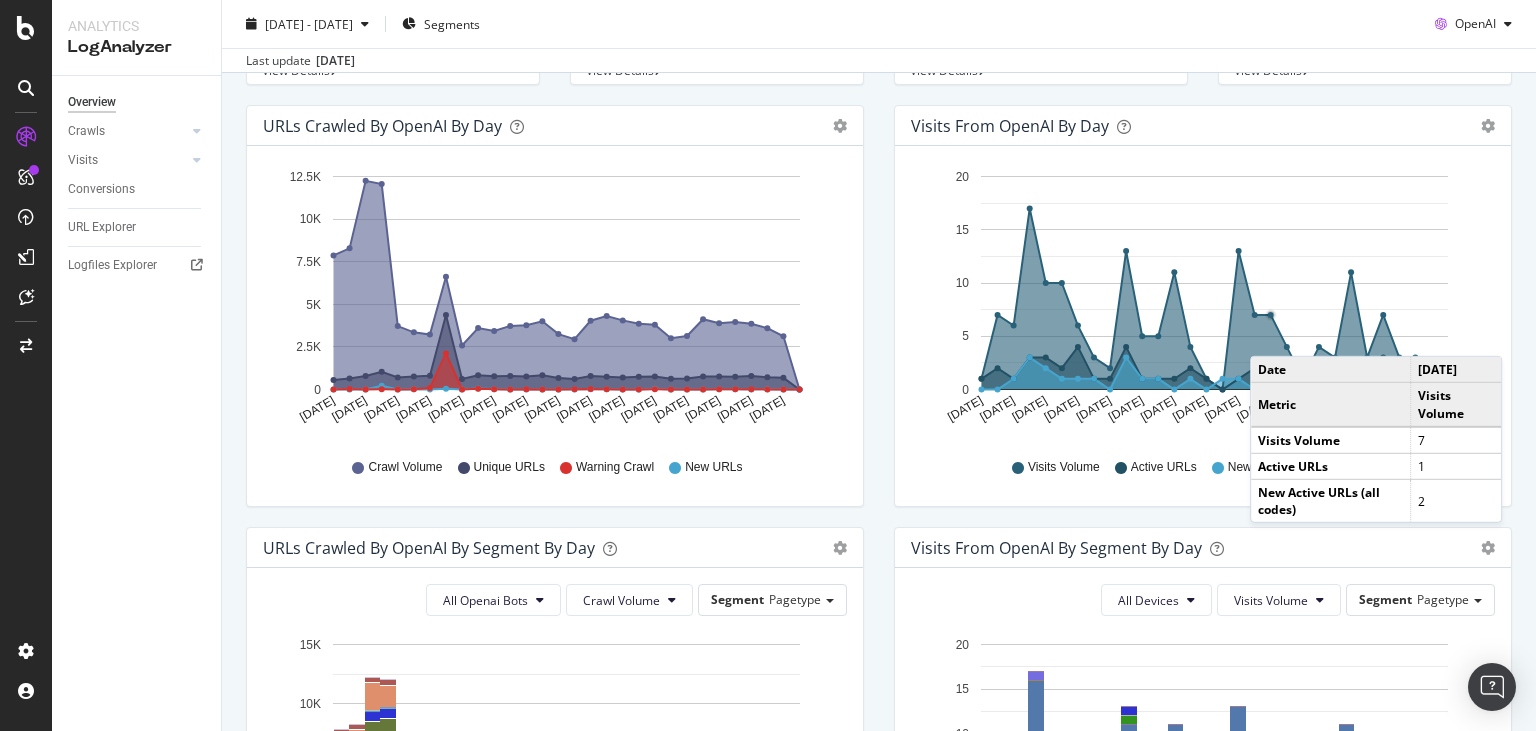 scroll, scrollTop: 229, scrollLeft: 0, axis: vertical 